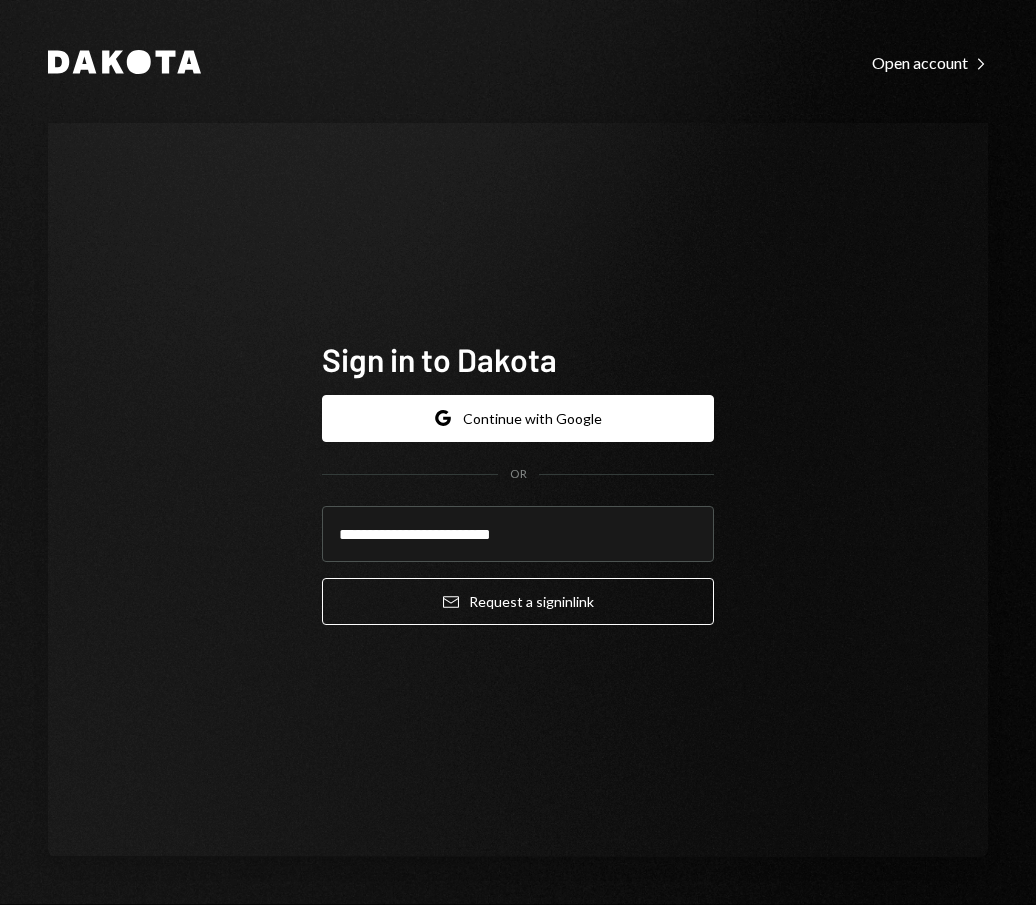 scroll, scrollTop: 0, scrollLeft: 0, axis: both 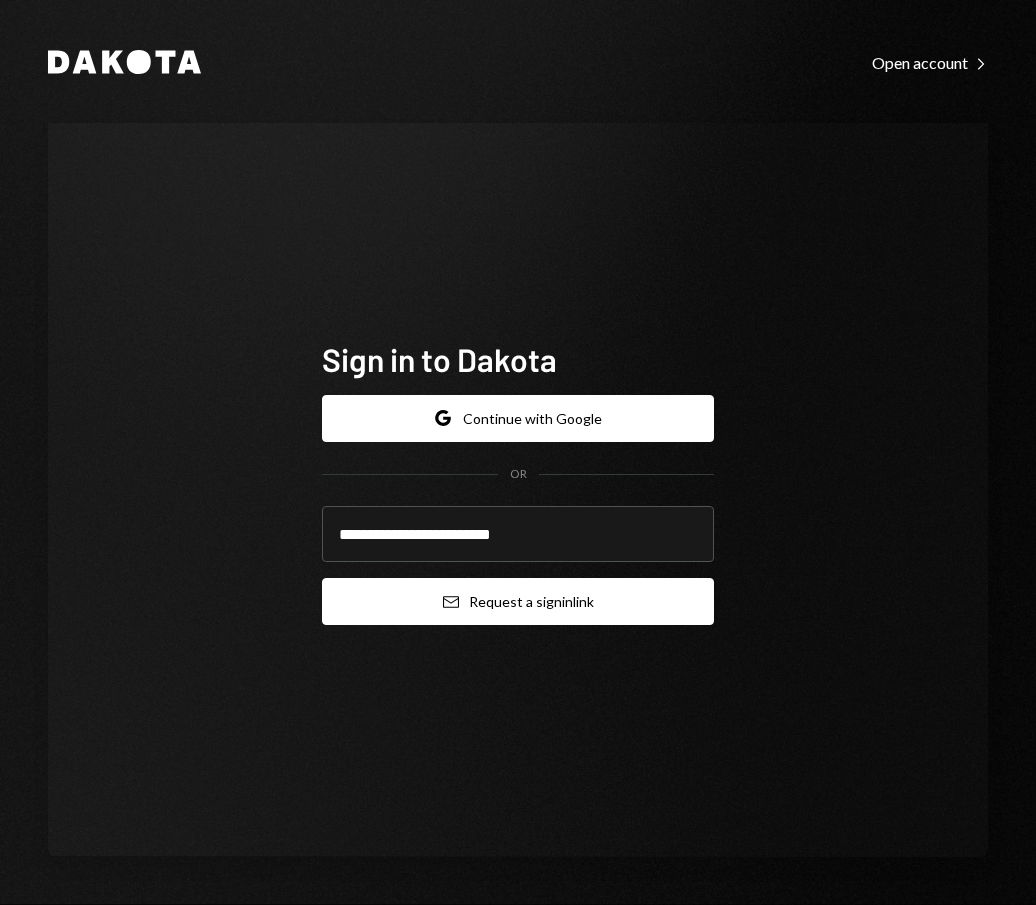 click on "Email Request a sign  in  link" at bounding box center (518, 601) 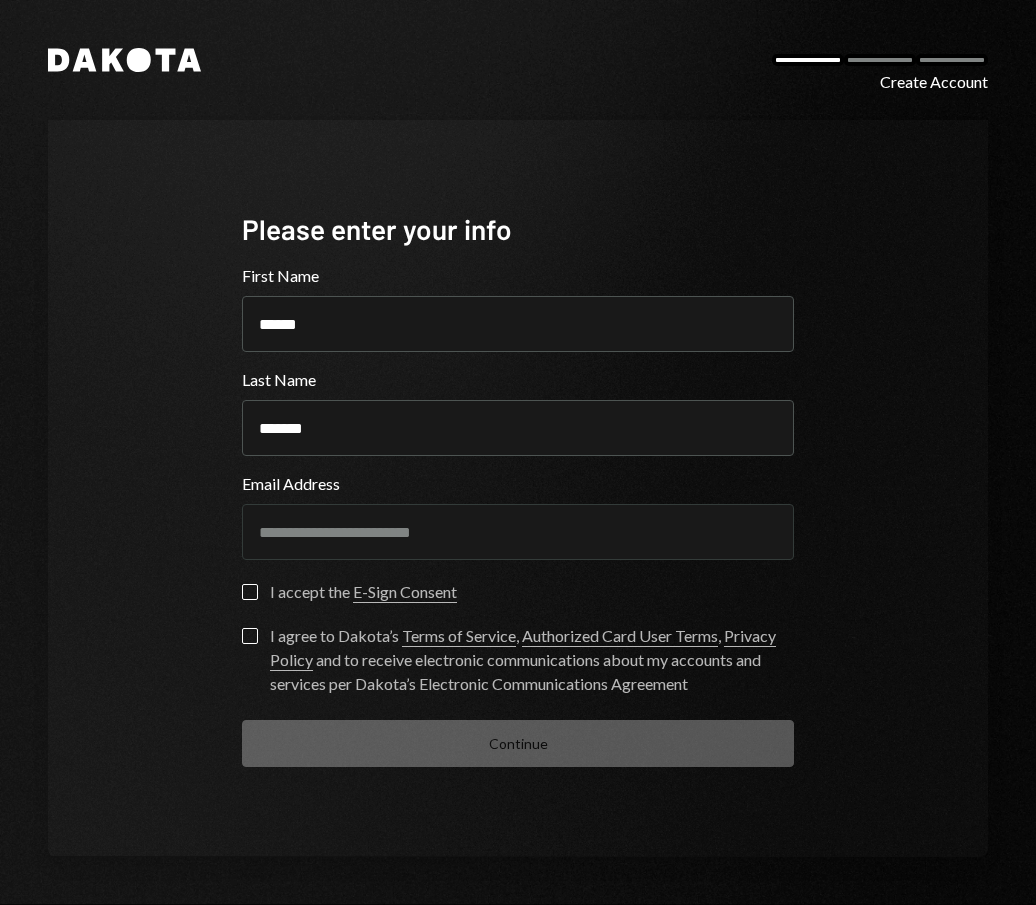 scroll, scrollTop: 0, scrollLeft: 0, axis: both 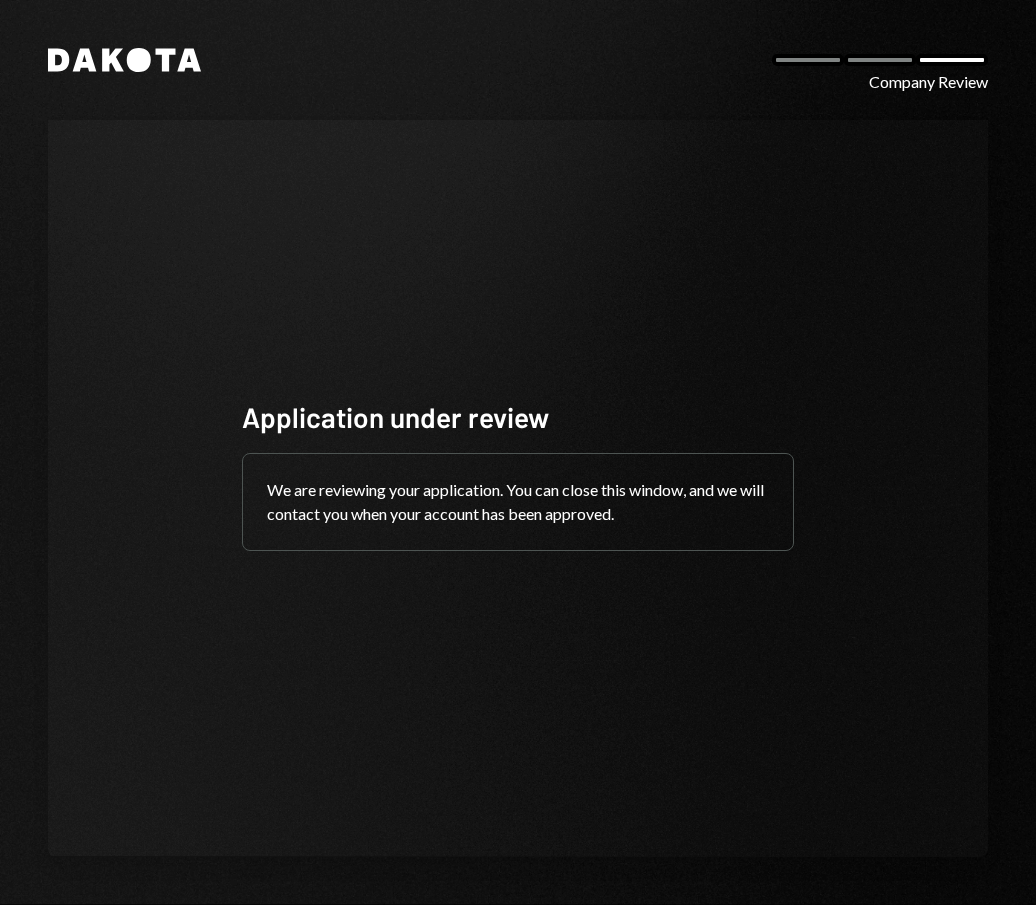 click on "Dakota Company Review Application under review We are reviewing your application. You can close this window, and we will contact you when your account has been approved." at bounding box center [518, 452] 